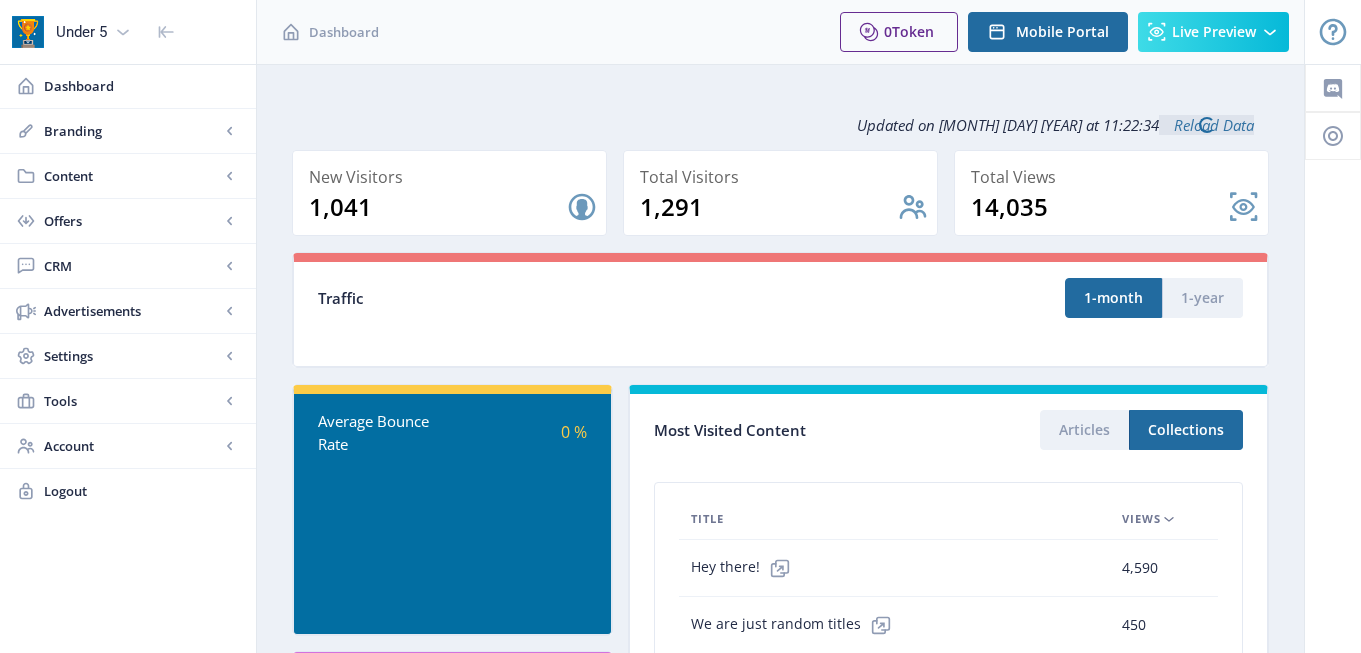 scroll, scrollTop: 0, scrollLeft: 0, axis: both 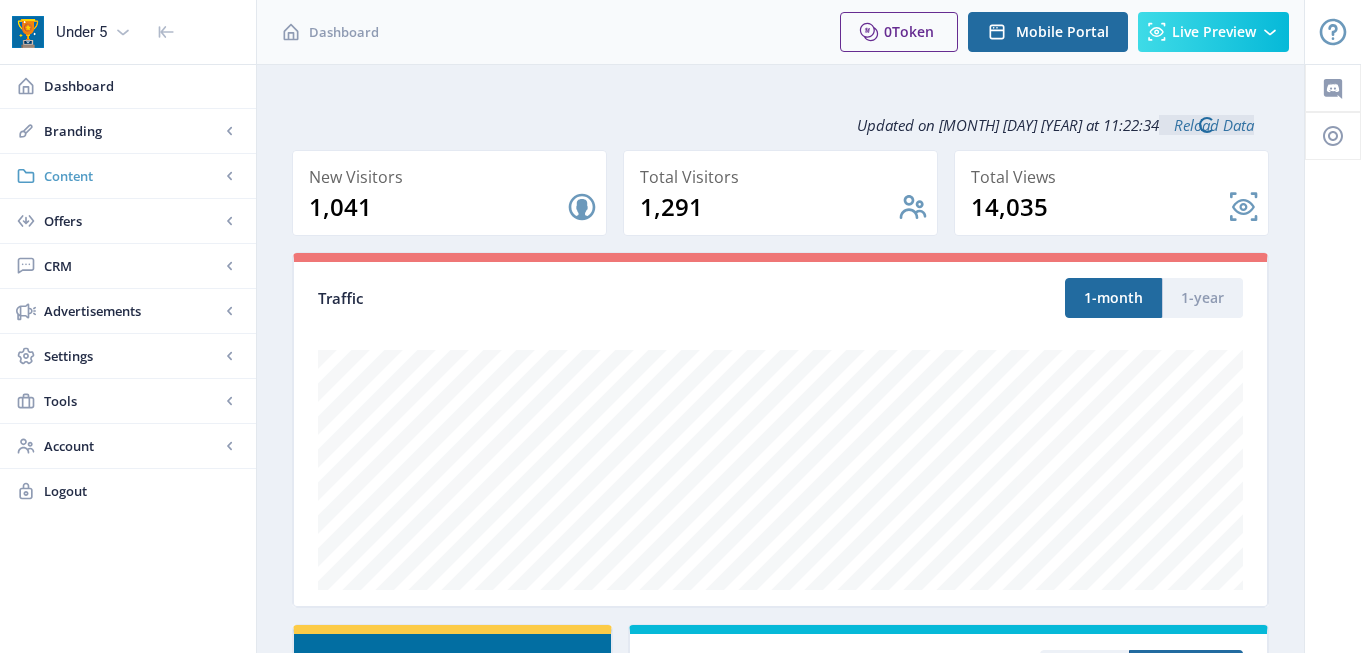 click on "Content" at bounding box center (128, 176) 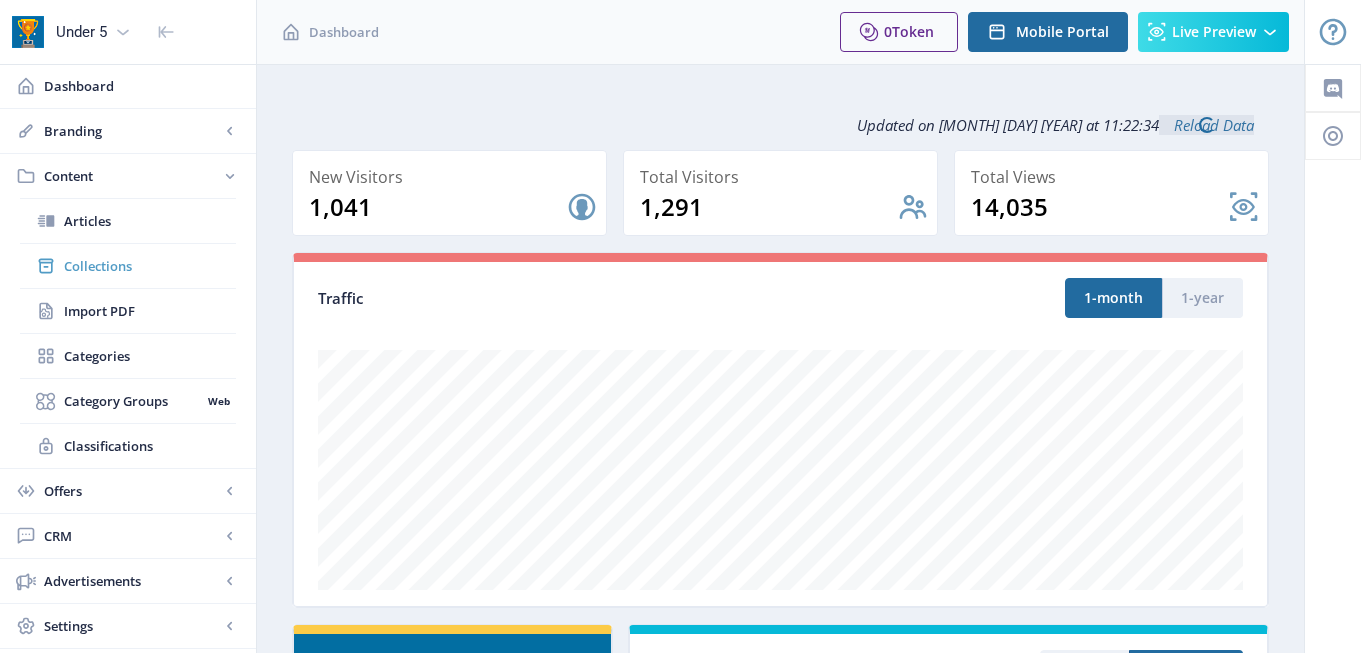 click on "Collections" at bounding box center (128, 266) 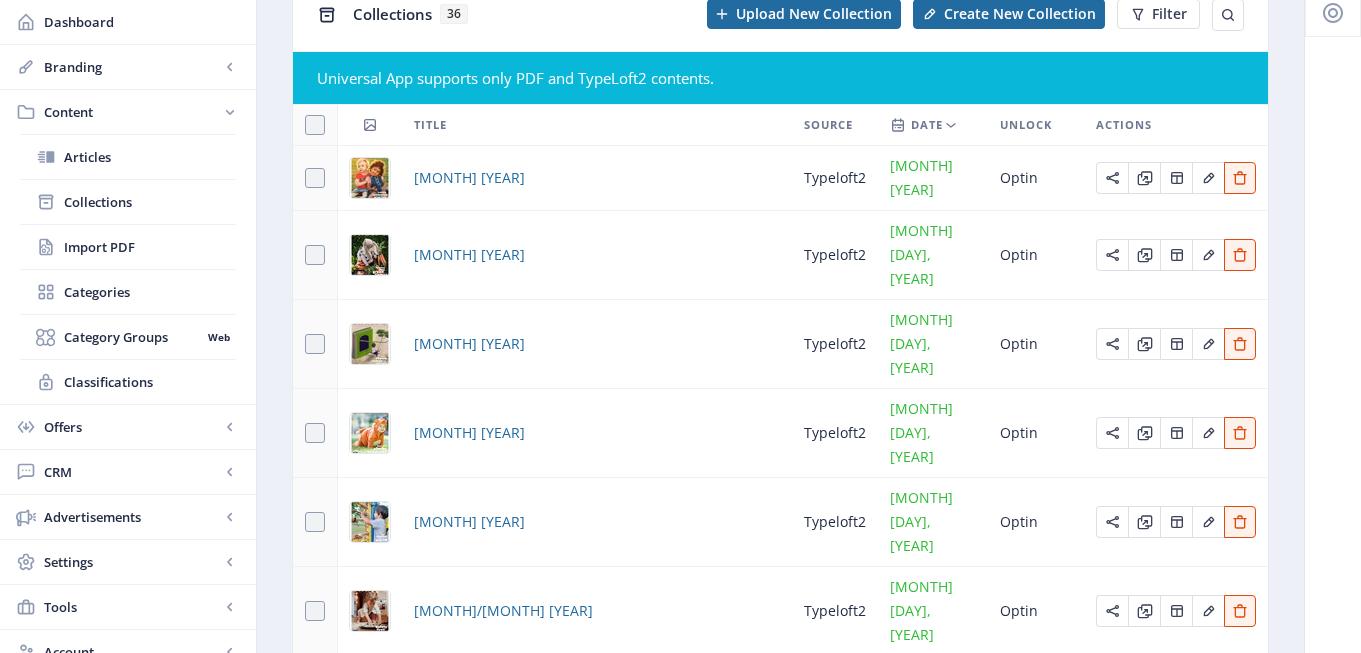 scroll, scrollTop: 322, scrollLeft: 0, axis: vertical 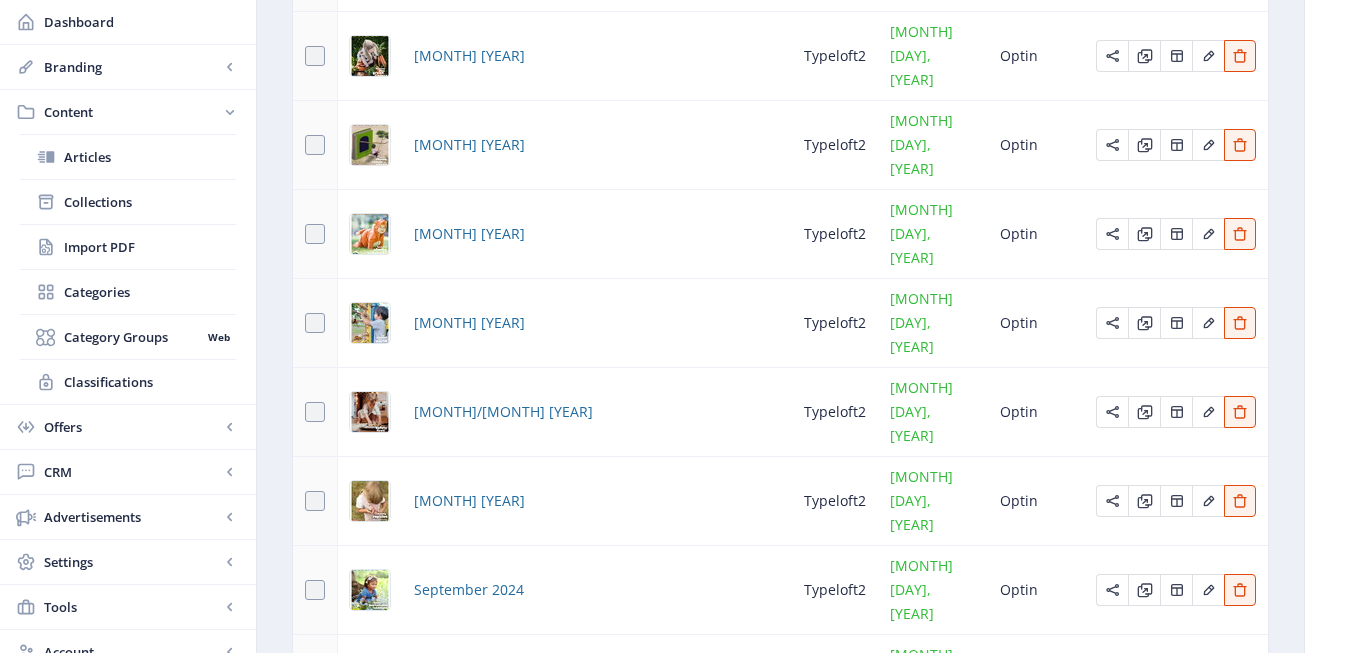 click on "2" at bounding box center (764, 846) 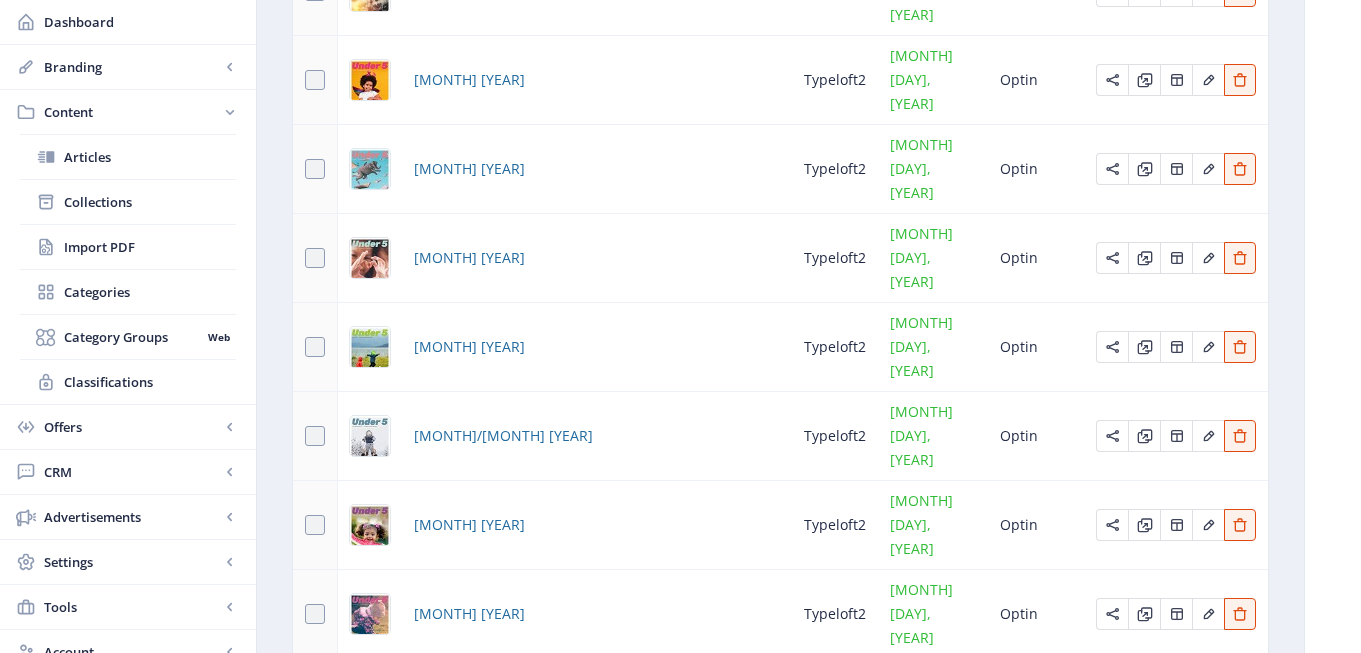 click on "4" at bounding box center (848, 870) 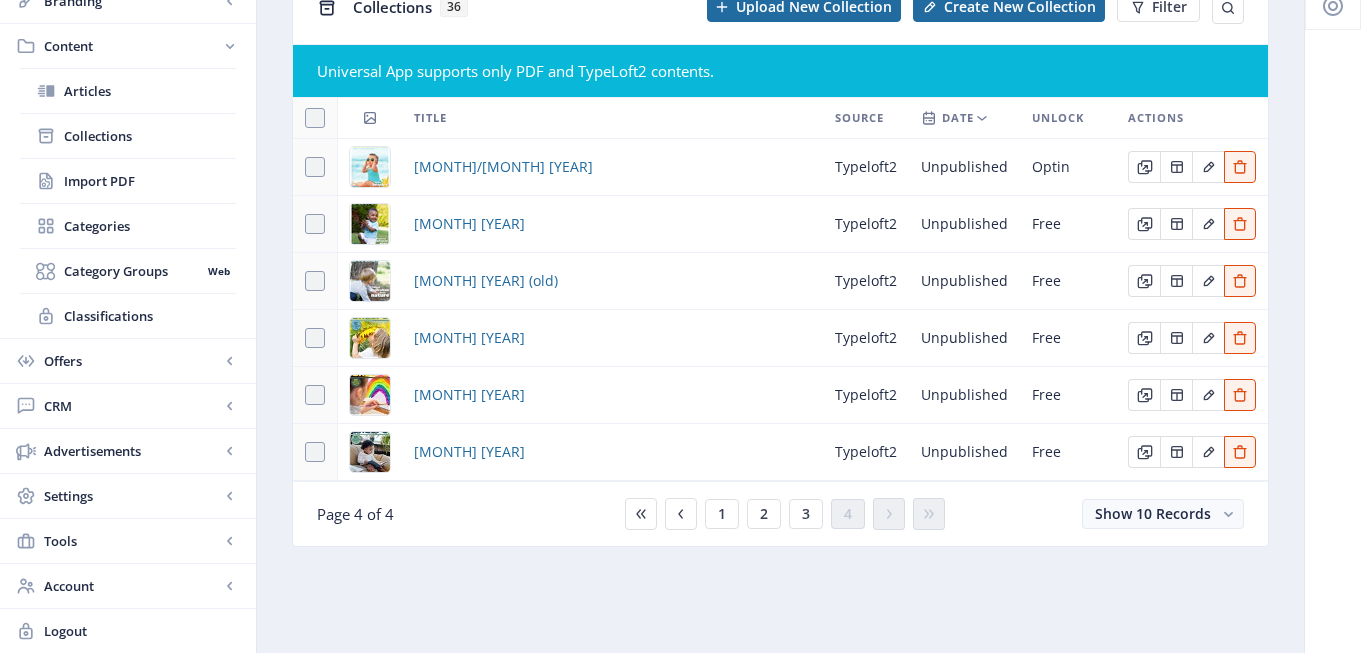 scroll, scrollTop: 130, scrollLeft: 0, axis: vertical 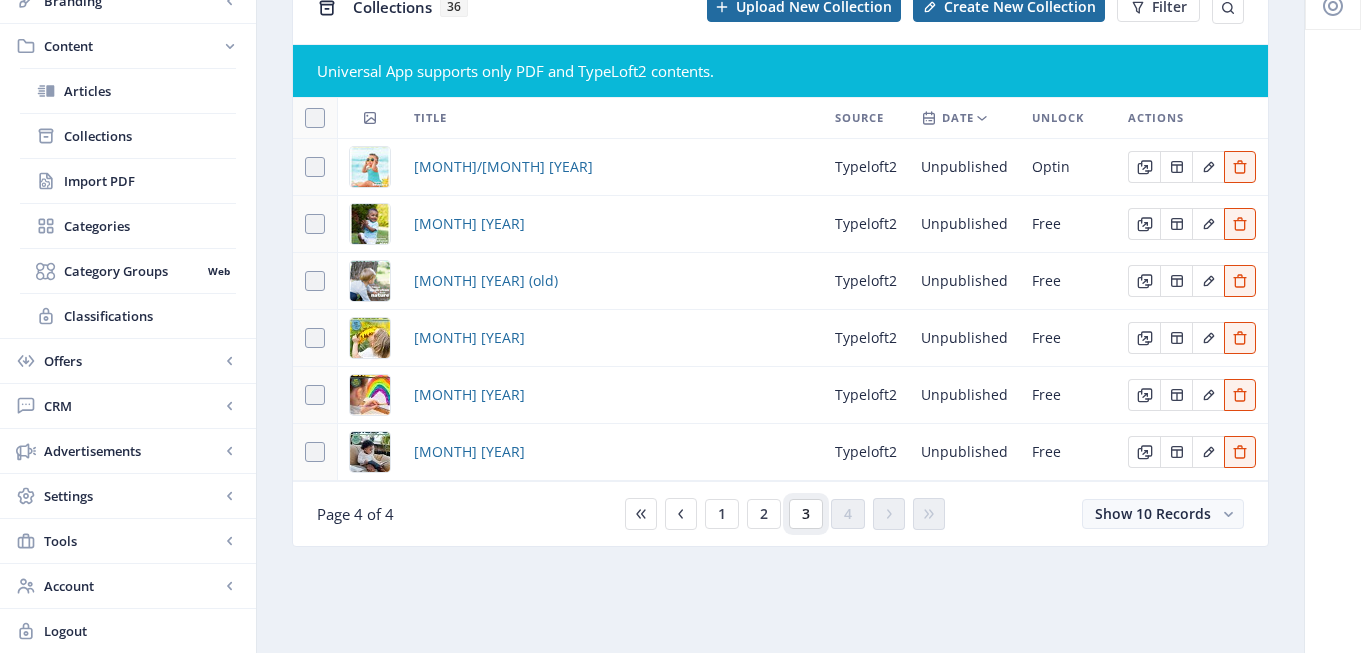 click on "3" at bounding box center [722, 514] 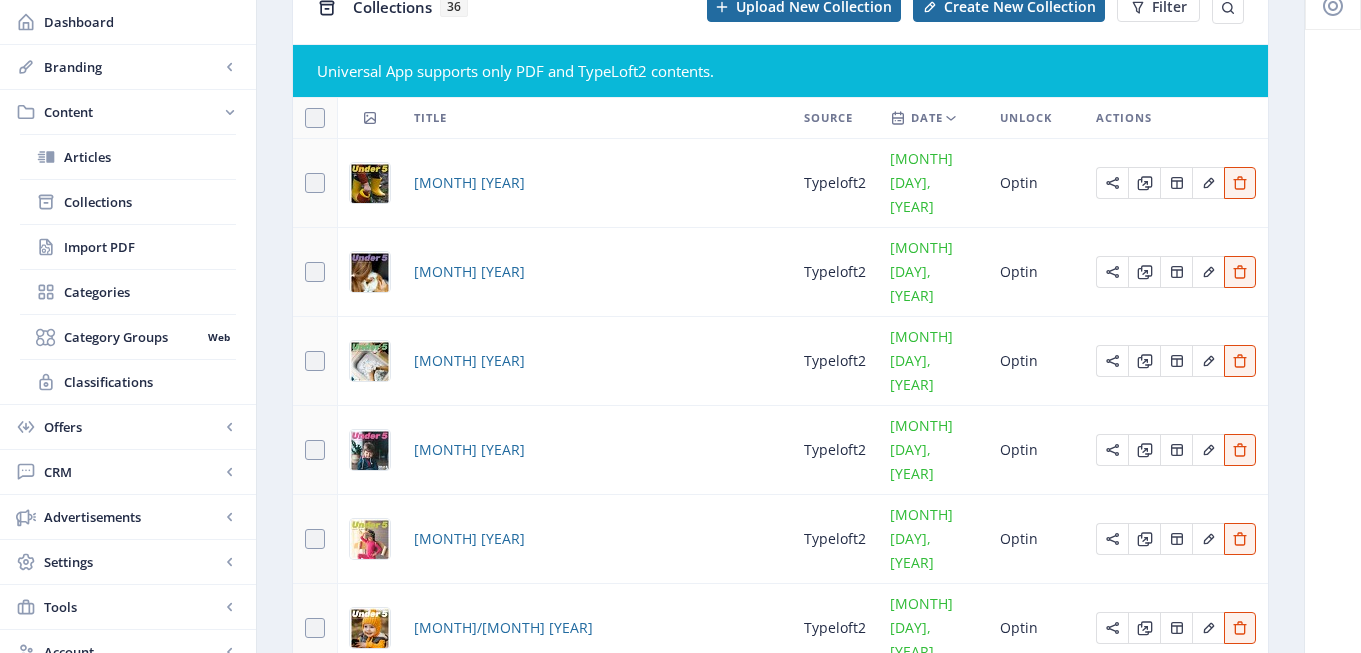 scroll, scrollTop: 322, scrollLeft: 0, axis: vertical 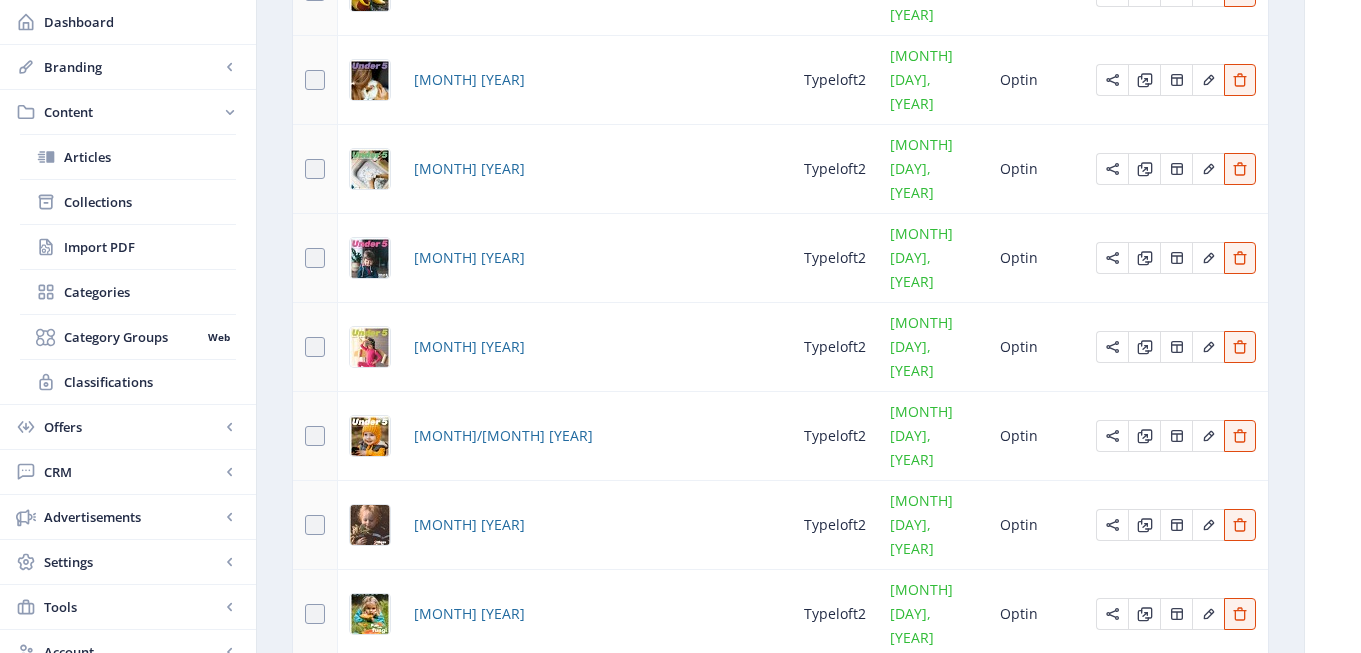 click on "4" at bounding box center [848, 870] 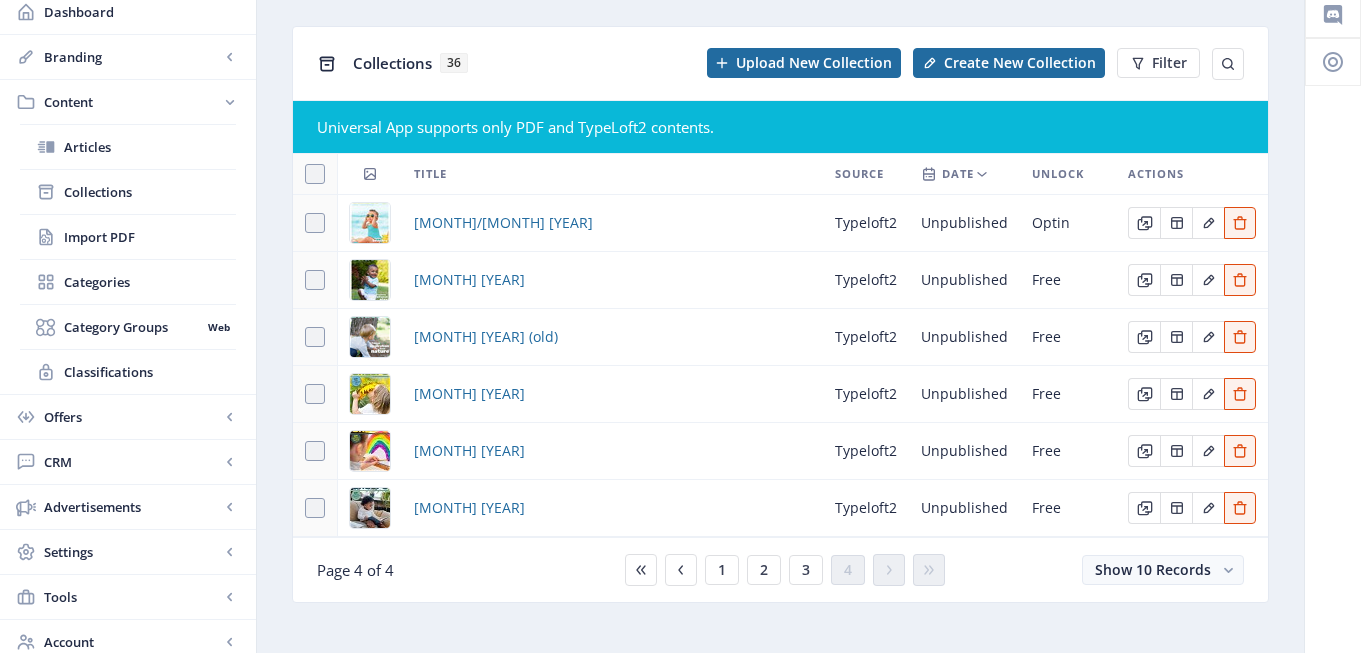 scroll, scrollTop: 0, scrollLeft: 0, axis: both 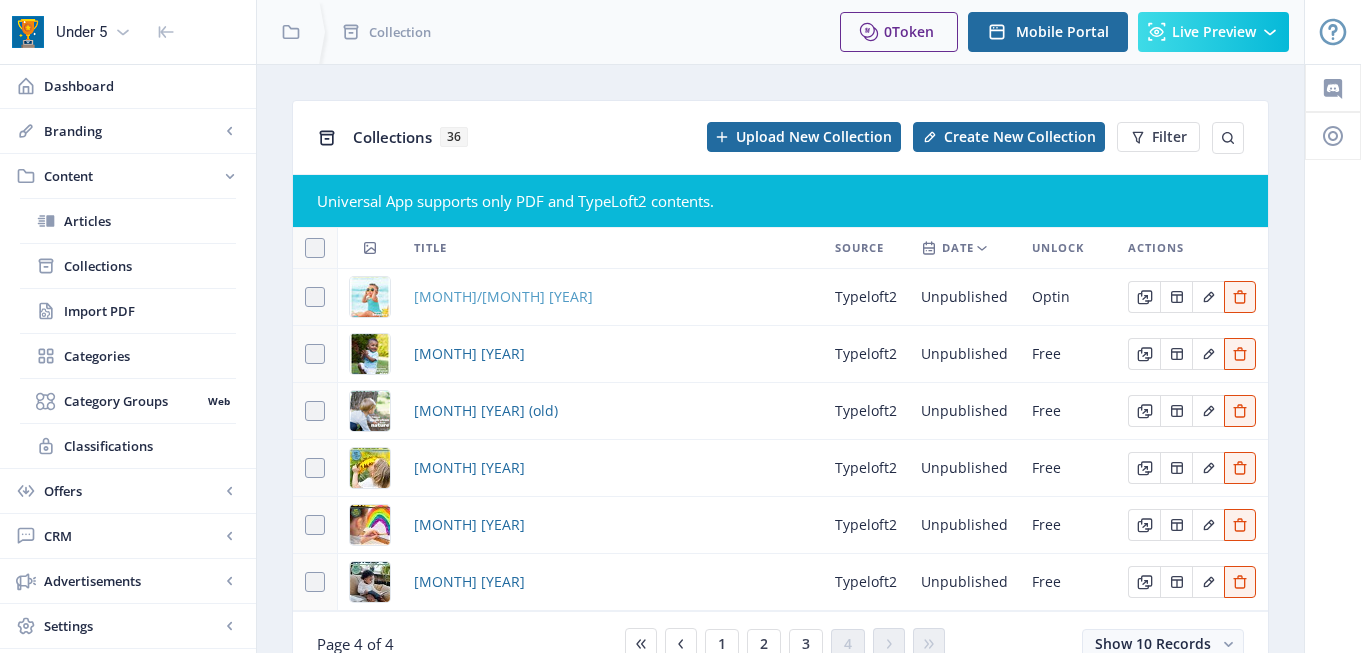 click on "[MONTH]/[MONTH] [YEAR]" at bounding box center [503, 297] 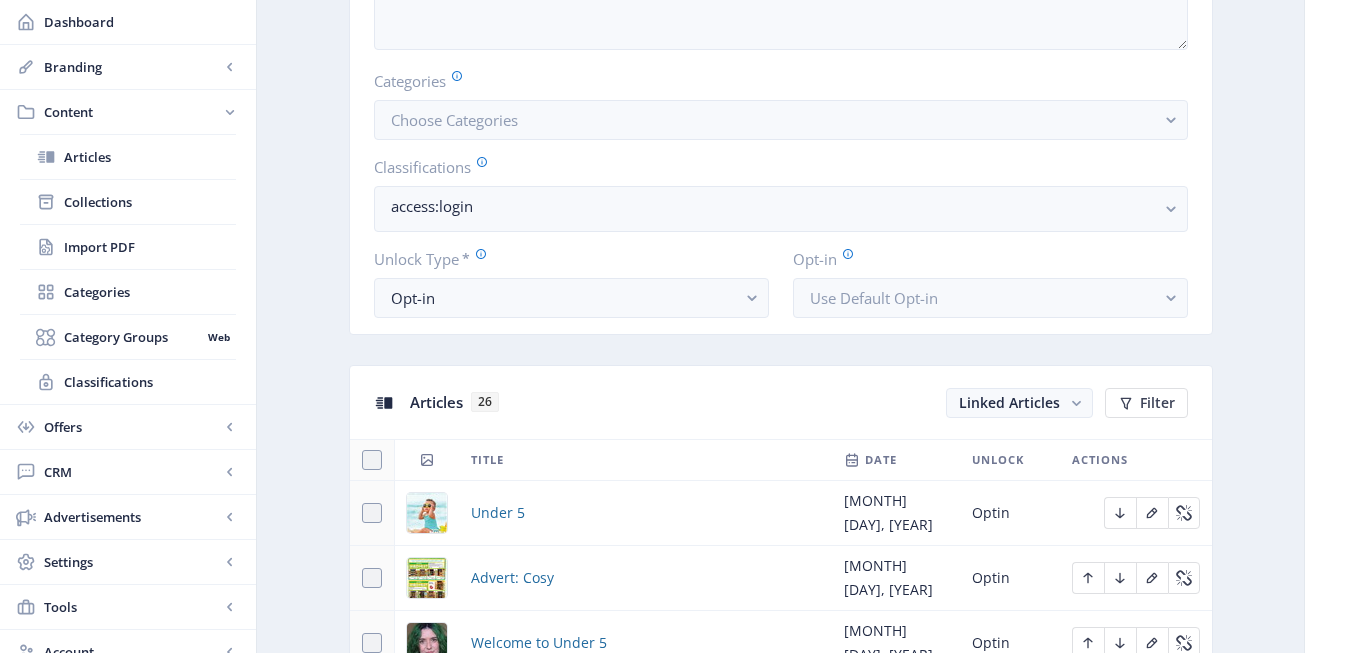 scroll, scrollTop: 577, scrollLeft: 0, axis: vertical 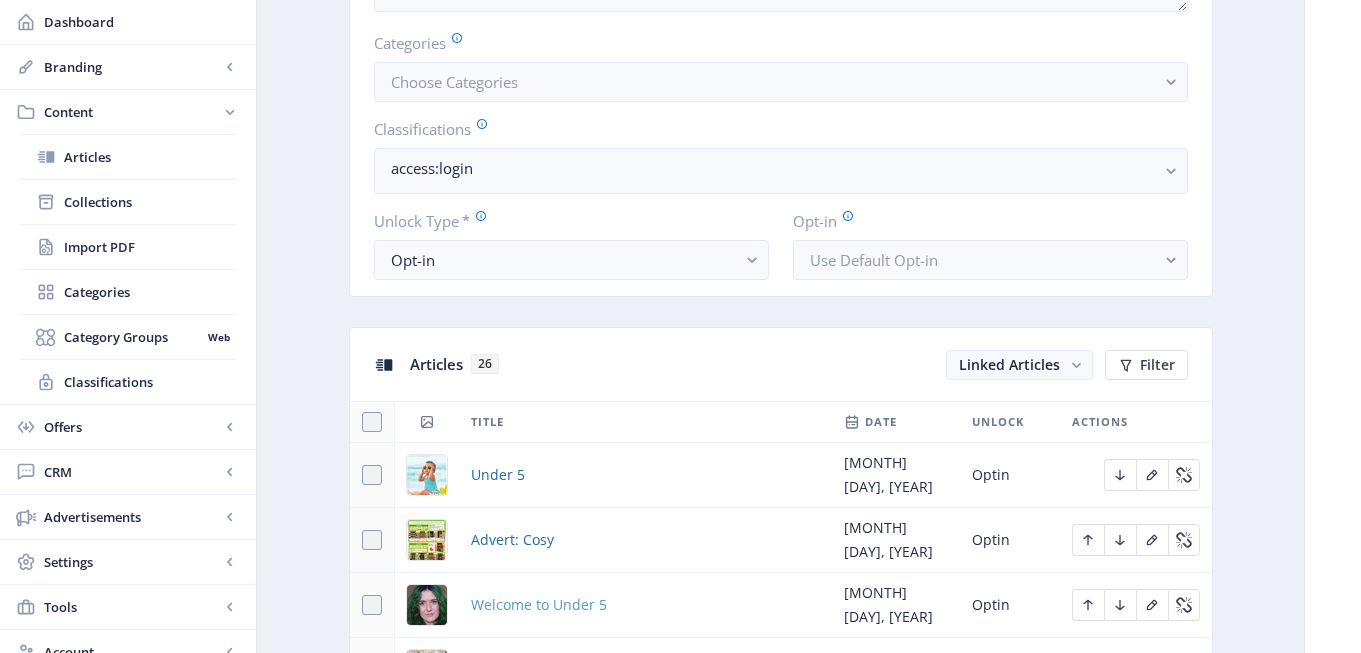 click on "Welcome to Under 5" at bounding box center [539, 605] 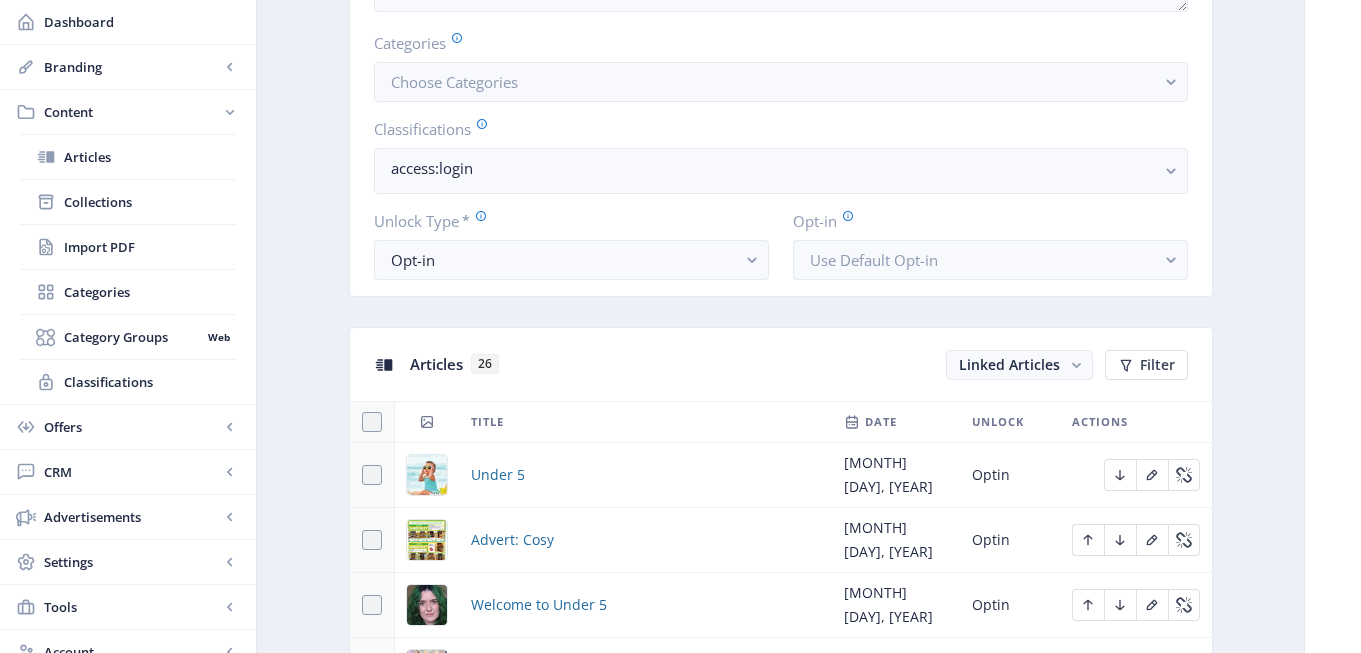 scroll, scrollTop: 0, scrollLeft: 0, axis: both 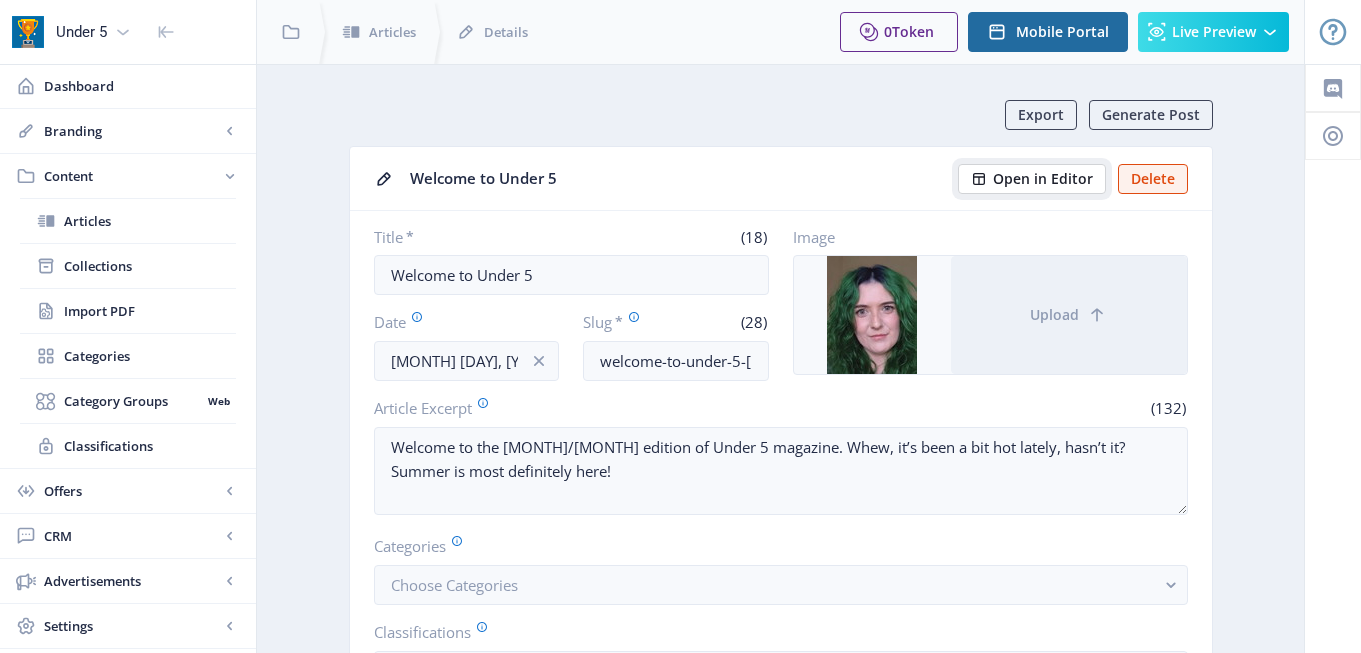 click on "Open in Editor" at bounding box center [1043, 179] 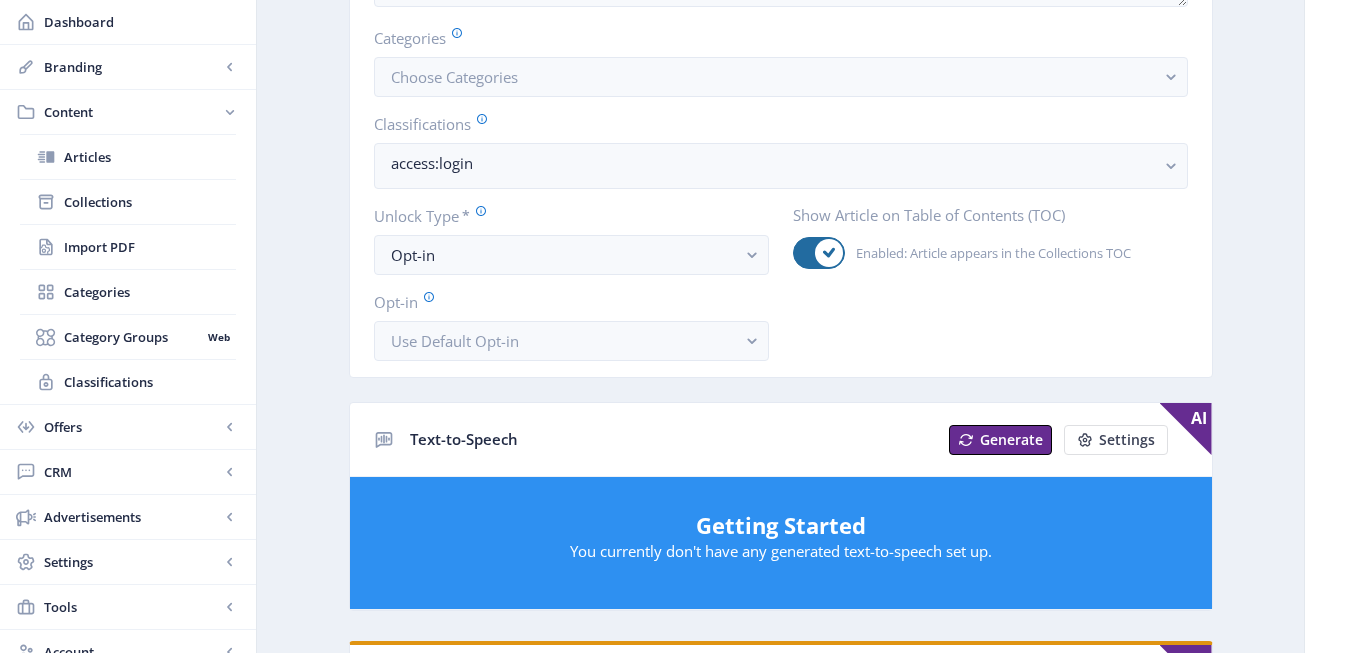 click on "Export Generate Post  Welcome to Under 5  Open in Editor  Delete   Title   *   (18)  Welcome to Under 5  Date  [MONTH] [DAY], [YEAR]  Slug   *   (28)  welcome-to-under-5-[MONTH][MONTH]-25  Image  Upload  Article Excerpt   (132)  Welcome to the [MONTH]/[MONTH] edition of Under 5 magazine. Whew, it’s been a bit hot lately, hasn’t it? Summer is most definitely here!  Categories  Choose Categories  Classifications  access:login  Unlock Type   *  Opt-in  Opt-in  Use Default Opt-in  Show Article on Table of Contents (TOC)   Enabled: Article appears in the Collections TOC  Text-to-Speech Generate Settings AI Getting Started You currently don't have any generated text-to-speech set up. SEO Info AI  Learn more about MagLoft's AI-powered SEO generation tool.  Learn More Generate SEO Add SEO Examples  Keyword Phrase   (7)  Welcome SEO Score  70   /100   Meta Description   (132)  Welcome to the [MONTH]/[MONTH] edition of Under 5 magazine. Whew, it’s been a bit hot lately, hasn’t it? Summer is most definitely here!  SEO Performance  ." at bounding box center [781, 513] 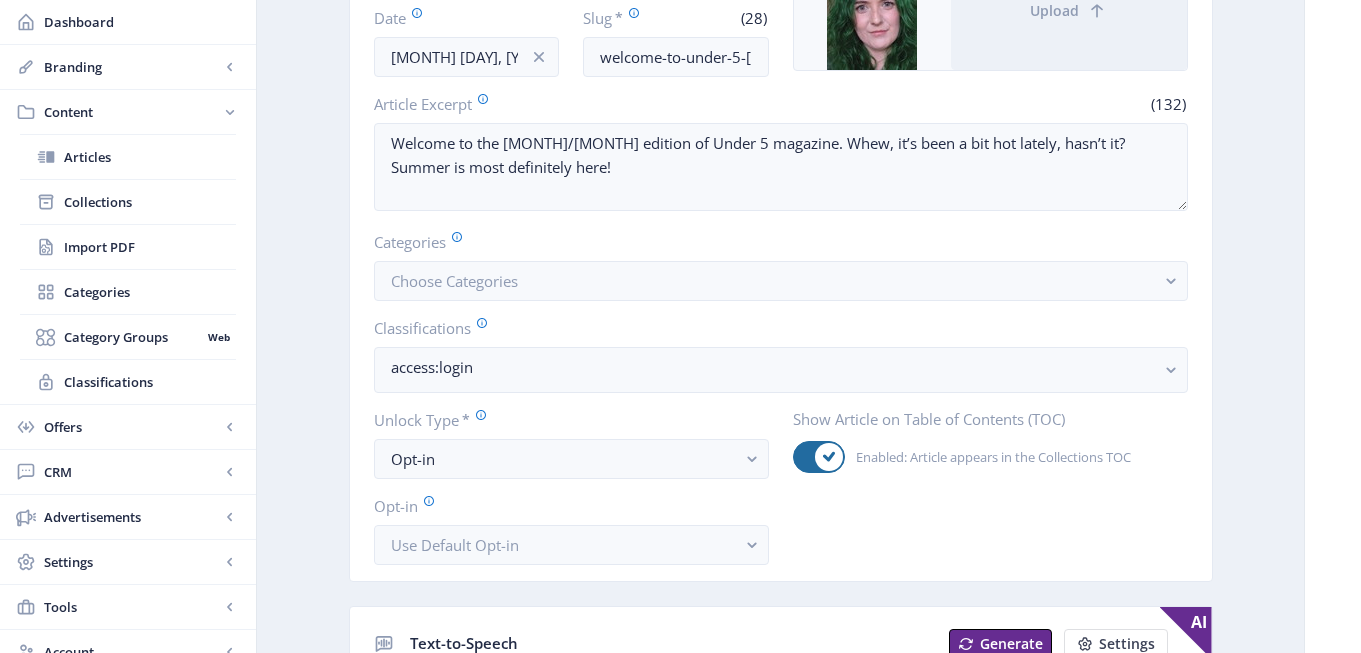scroll, scrollTop: 0, scrollLeft: 0, axis: both 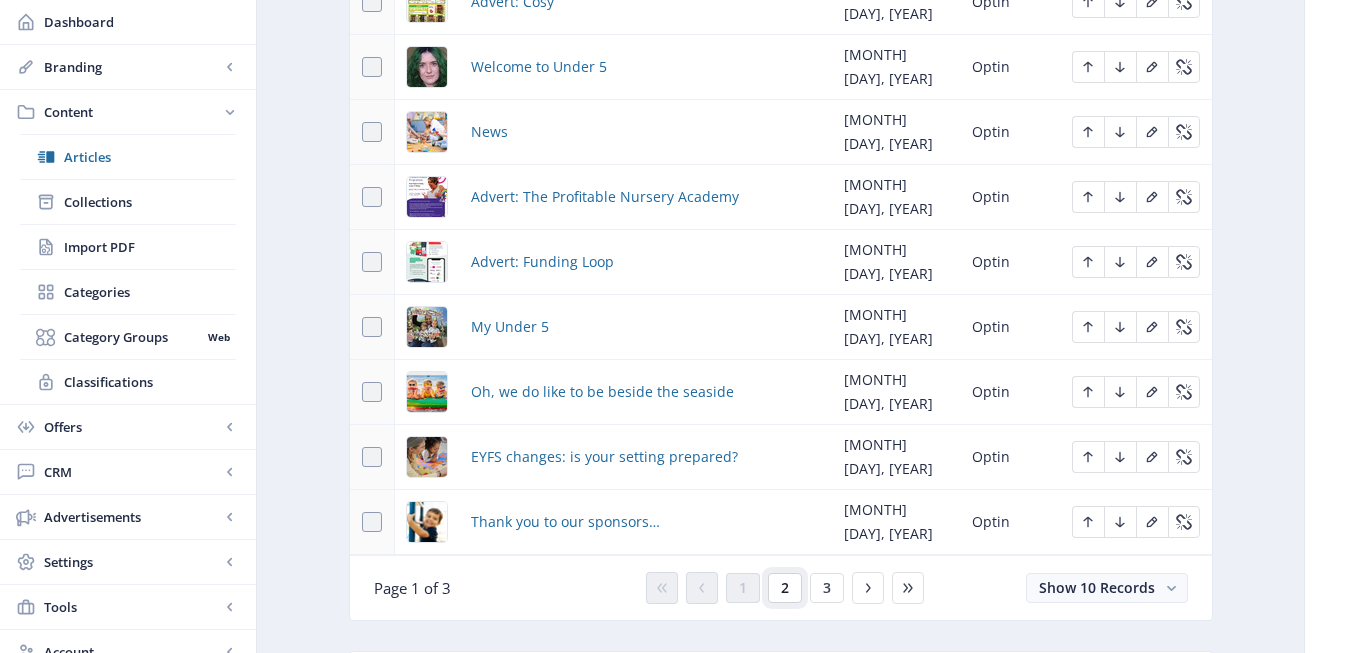 click on "2" at bounding box center [785, 588] 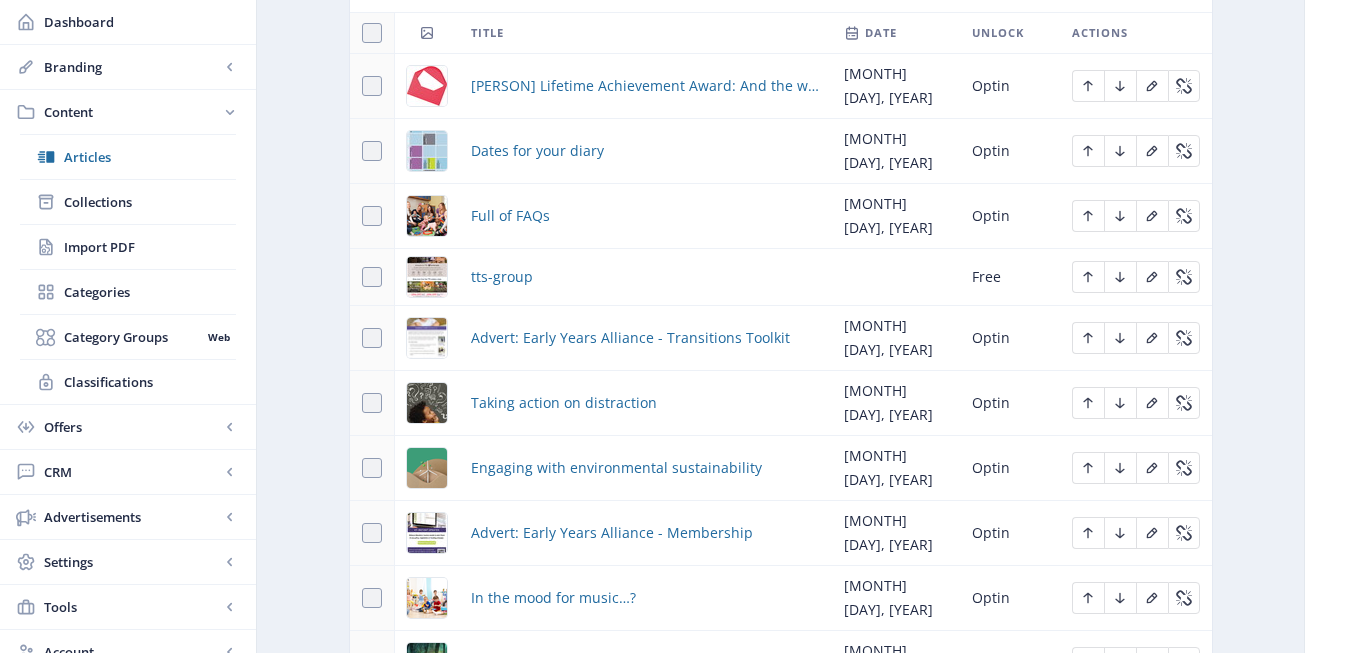 scroll, scrollTop: 969, scrollLeft: 0, axis: vertical 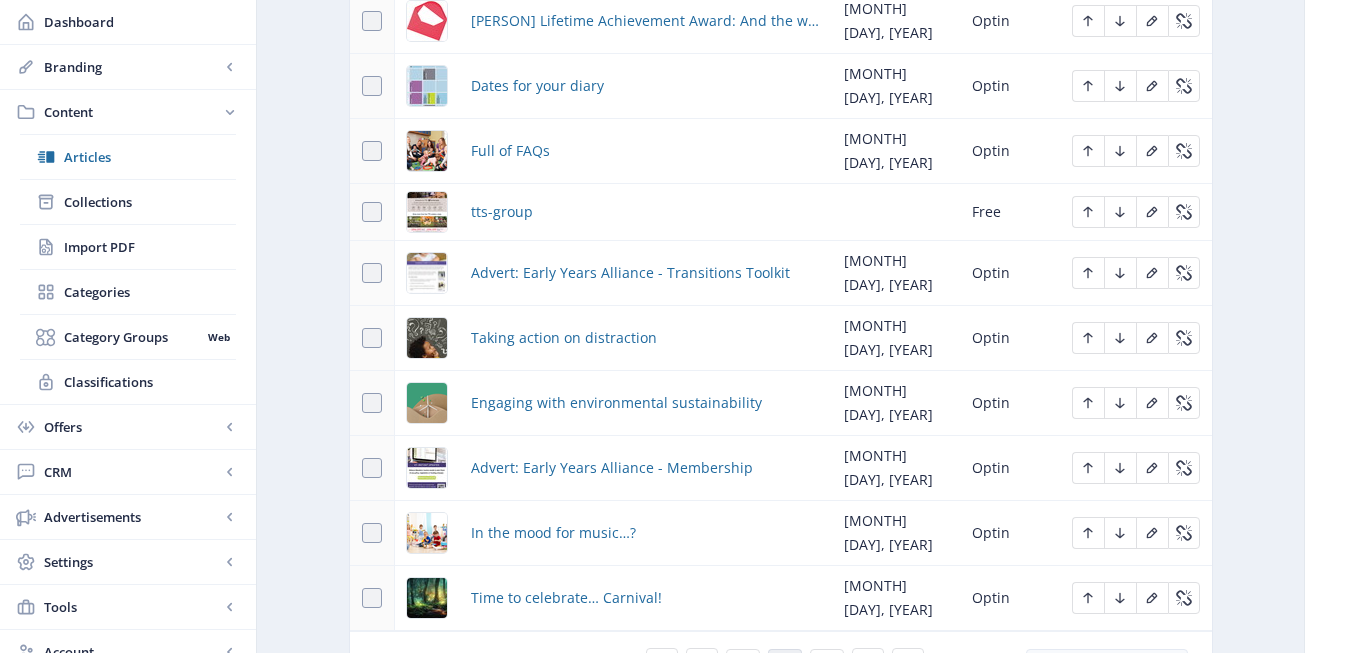 click on "You have unsaved changes Discard Changes Save Changes" at bounding box center [680, 621] 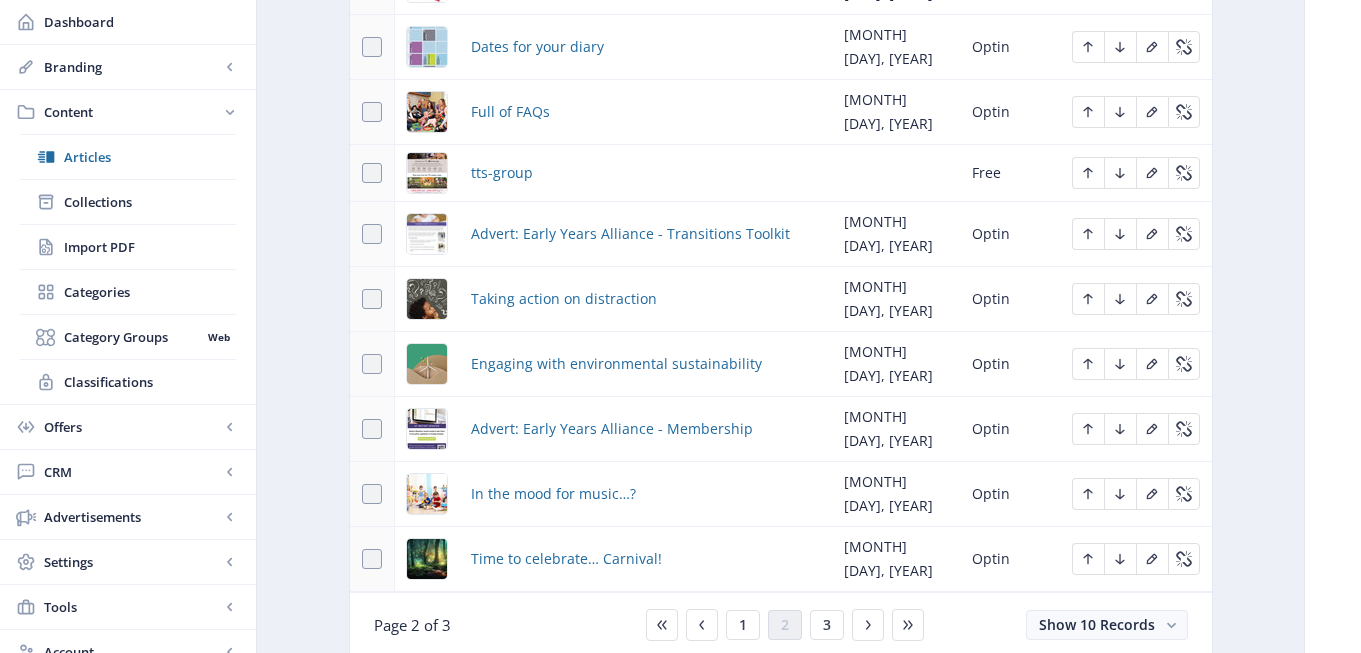 scroll, scrollTop: 1071, scrollLeft: 0, axis: vertical 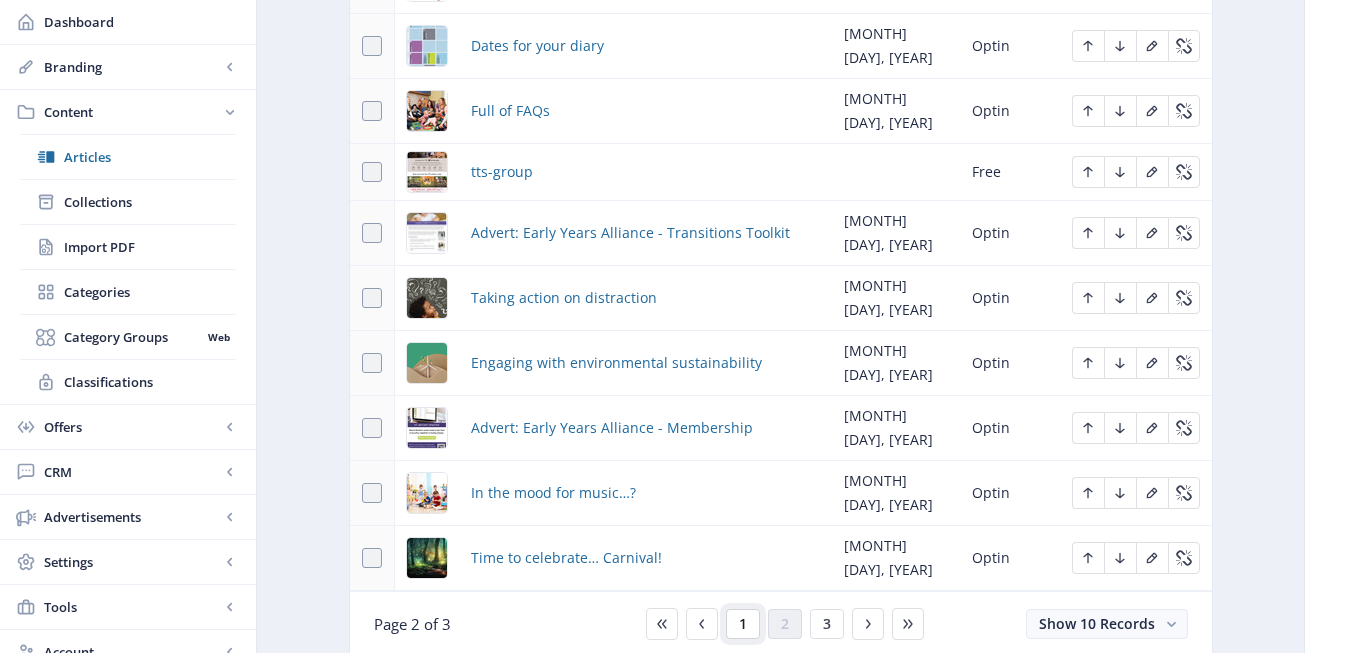 click on "1" at bounding box center [743, 624] 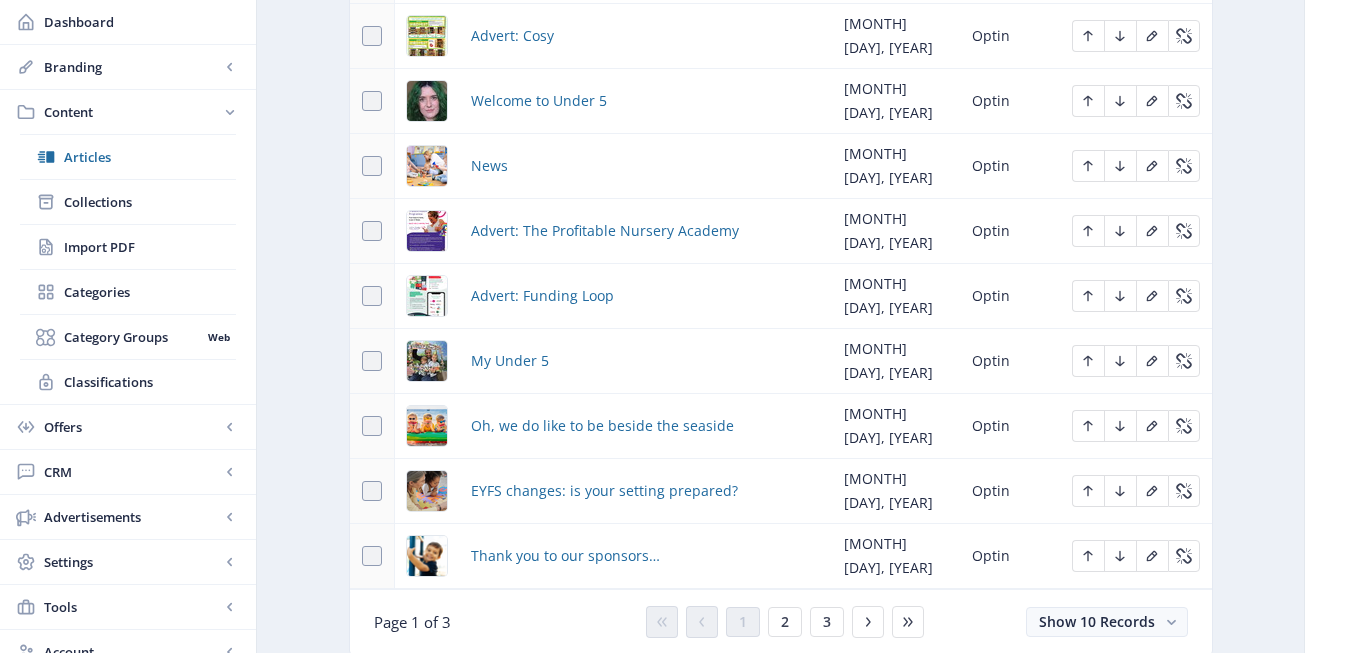 scroll, scrollTop: 1110, scrollLeft: 0, axis: vertical 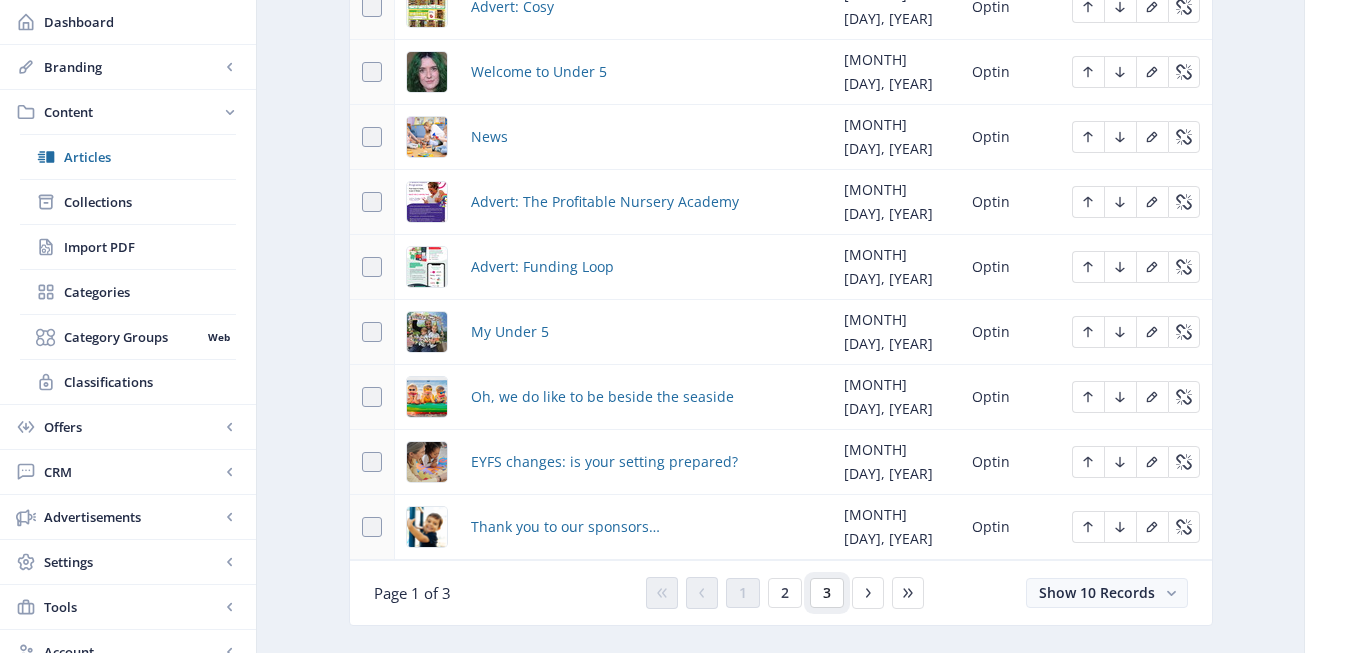 click on "3" at bounding box center [827, 593] 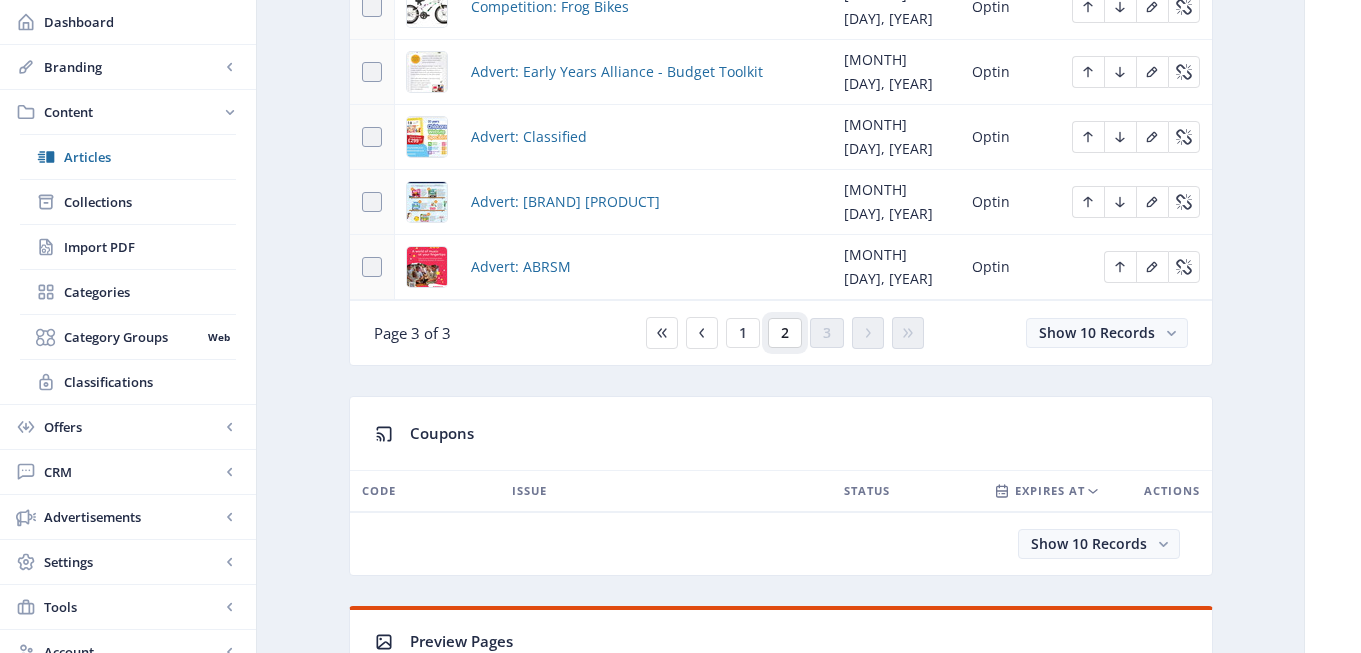 click on "2" at bounding box center [785, 333] 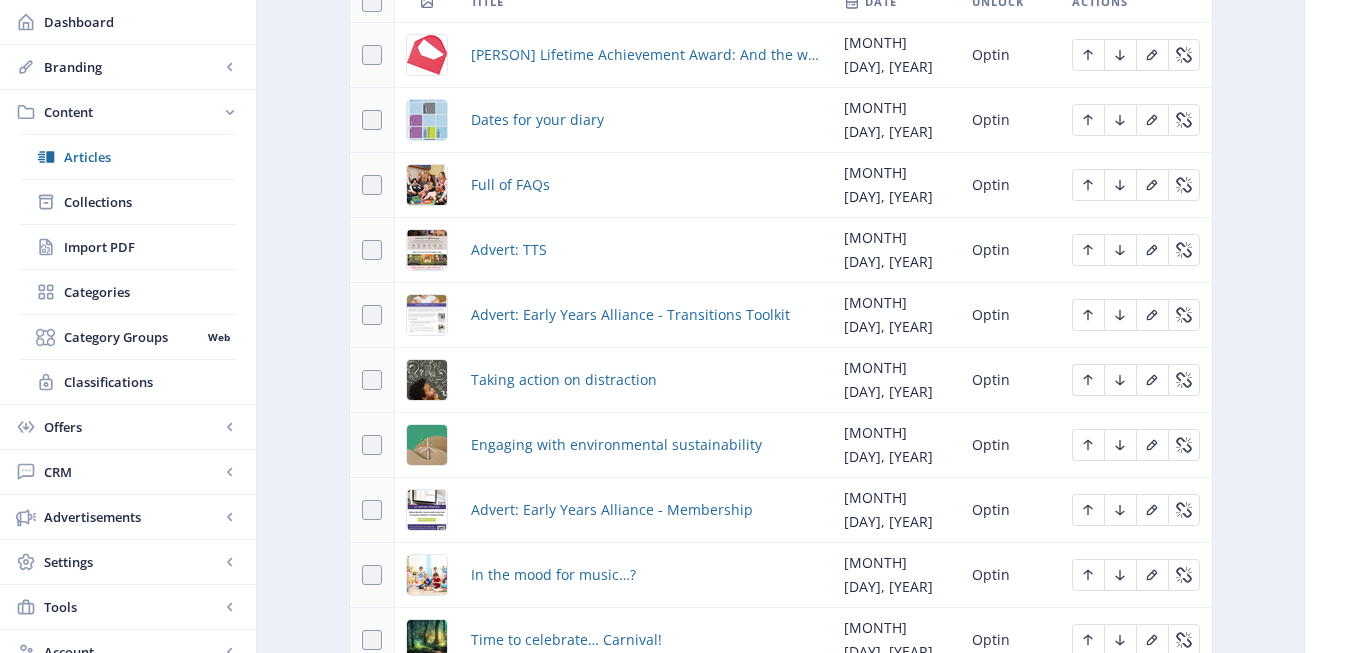 scroll, scrollTop: 998, scrollLeft: 0, axis: vertical 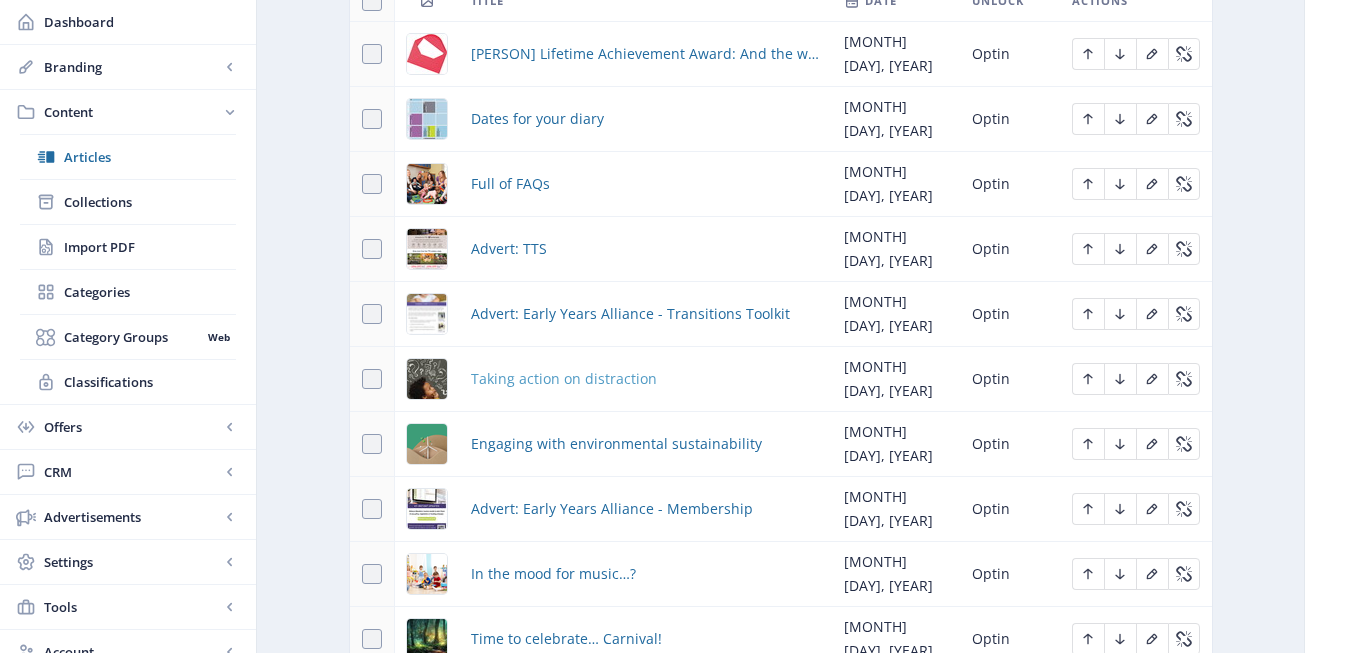 click on "Taking action on distraction" at bounding box center (564, 379) 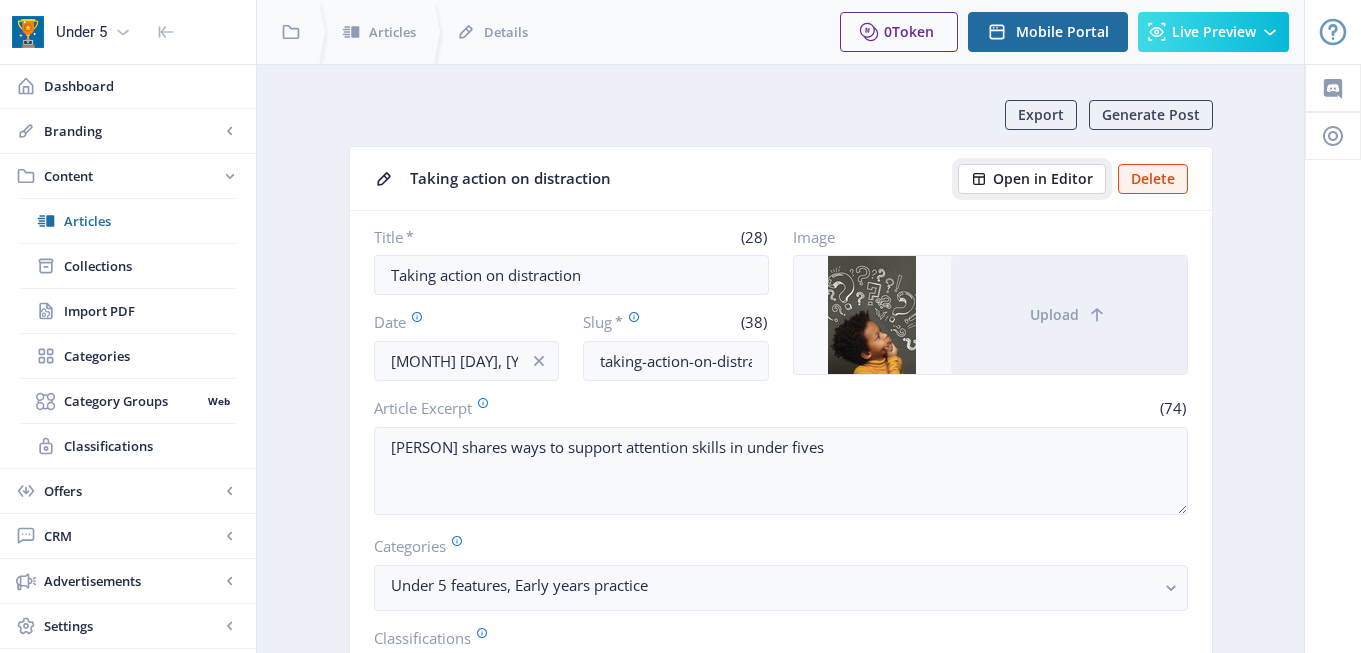 click on "Open in Editor" at bounding box center [1043, 179] 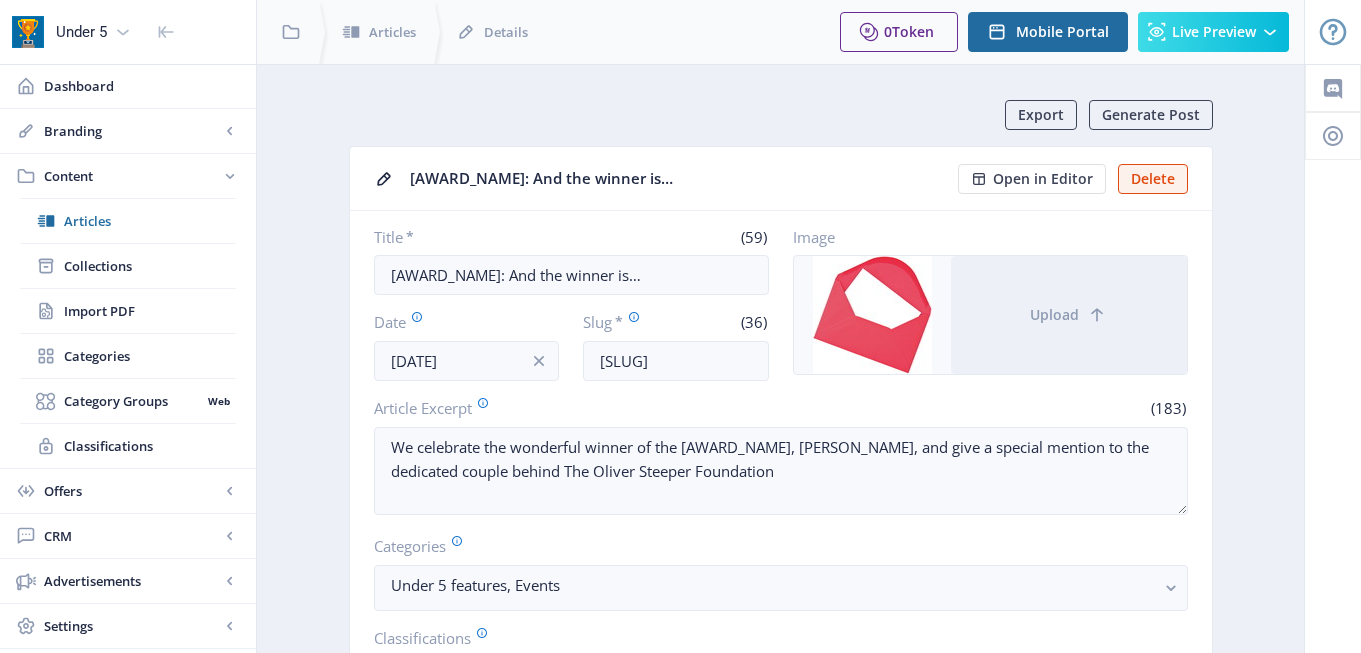scroll, scrollTop: 0, scrollLeft: 0, axis: both 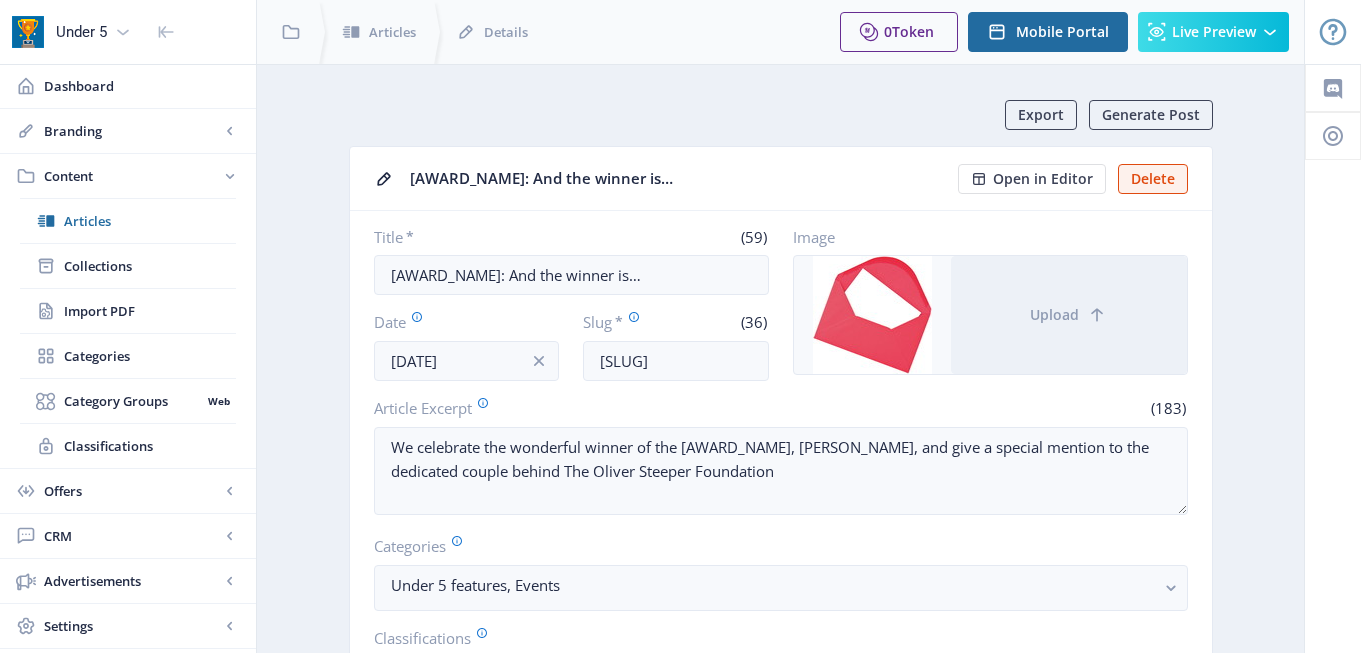 click on "[AWARD_NAME]: And the winner is… Open in Editor Delete" at bounding box center [781, 179] 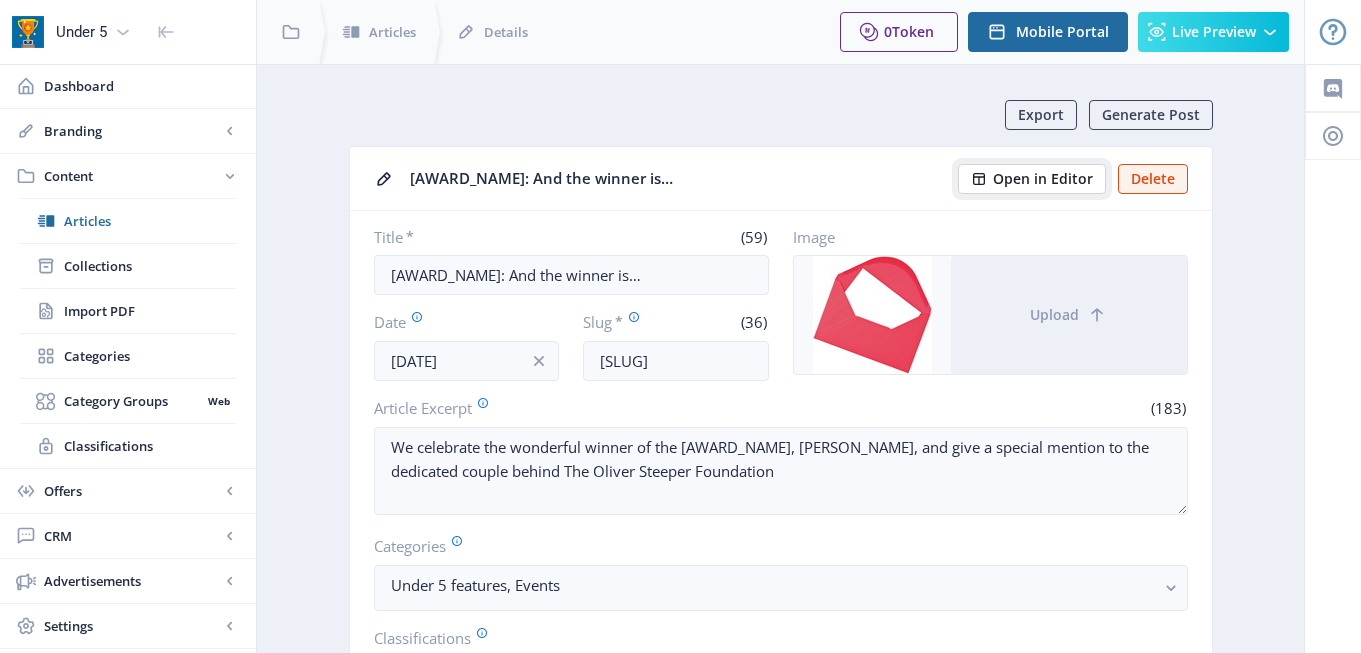 click on "Open in Editor" at bounding box center (1032, 179) 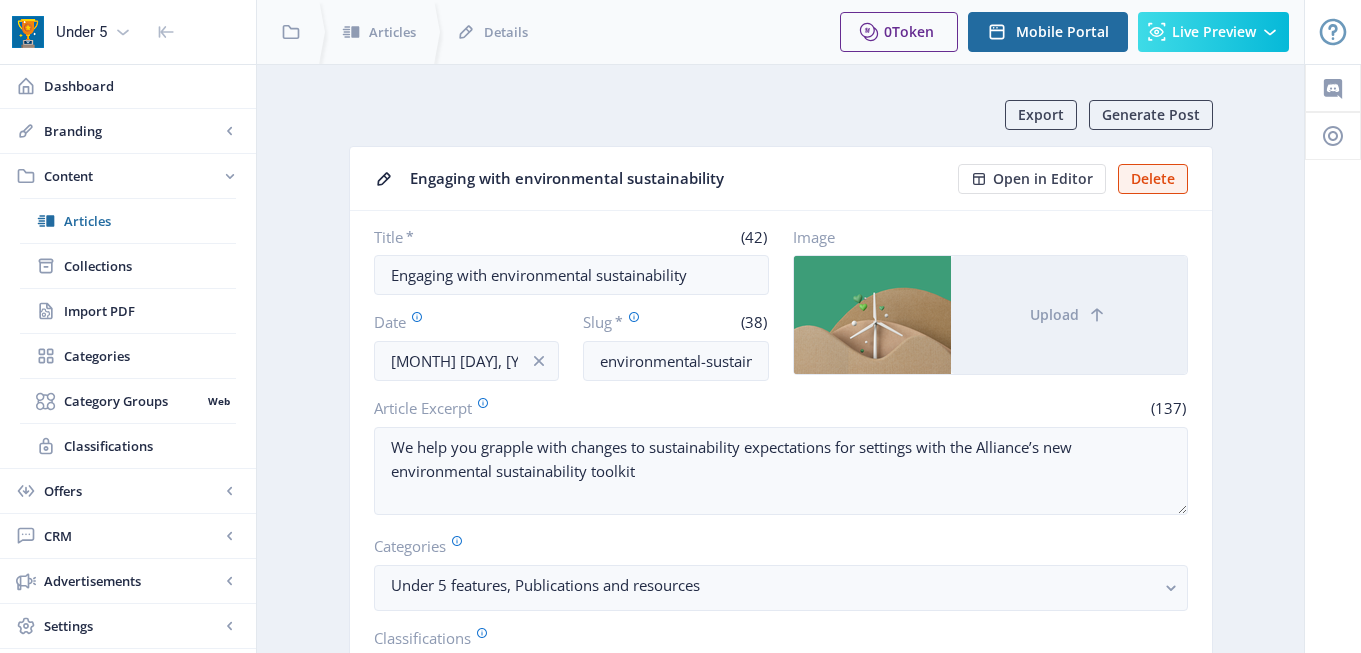 scroll, scrollTop: 0, scrollLeft: 0, axis: both 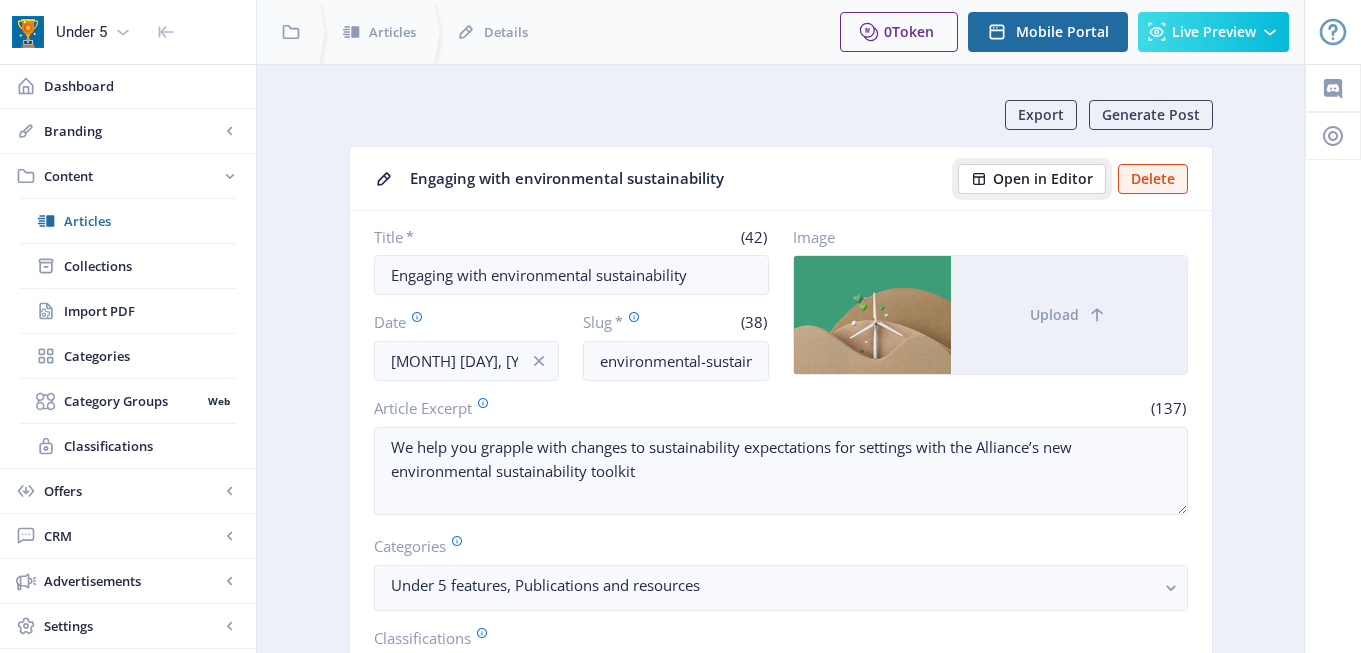 click on "Open in Editor" at bounding box center (1043, 179) 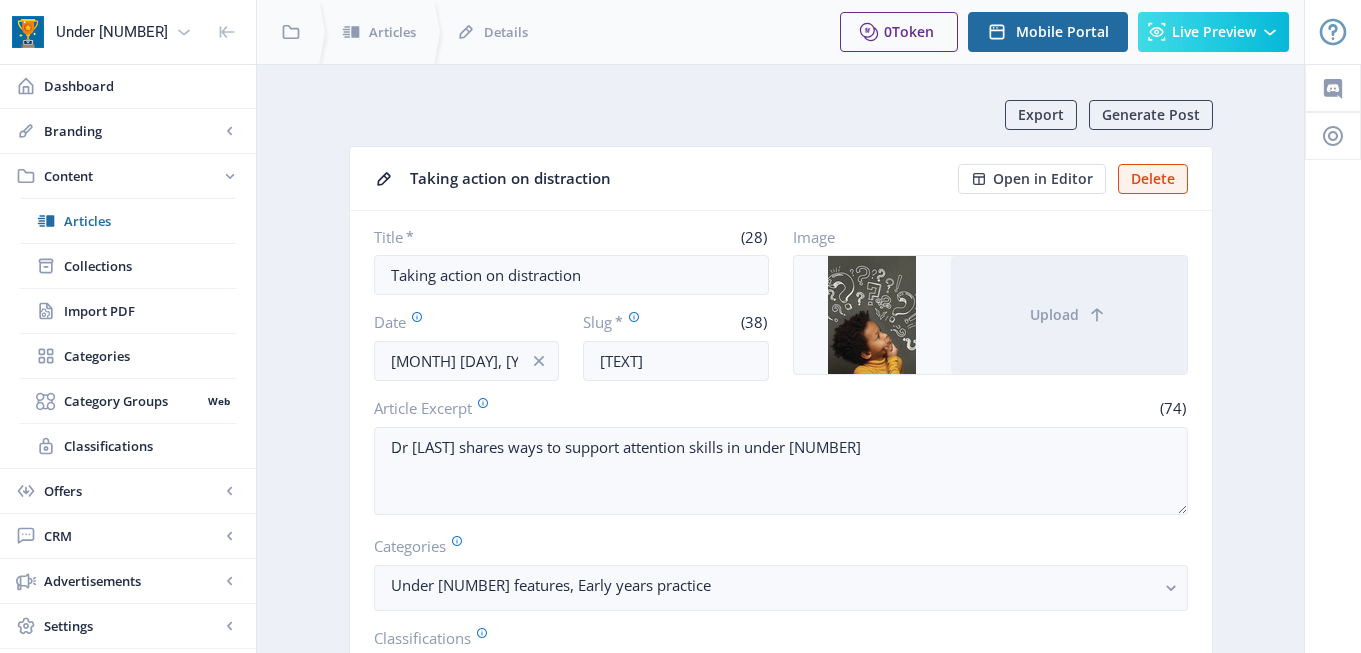 scroll, scrollTop: 0, scrollLeft: 0, axis: both 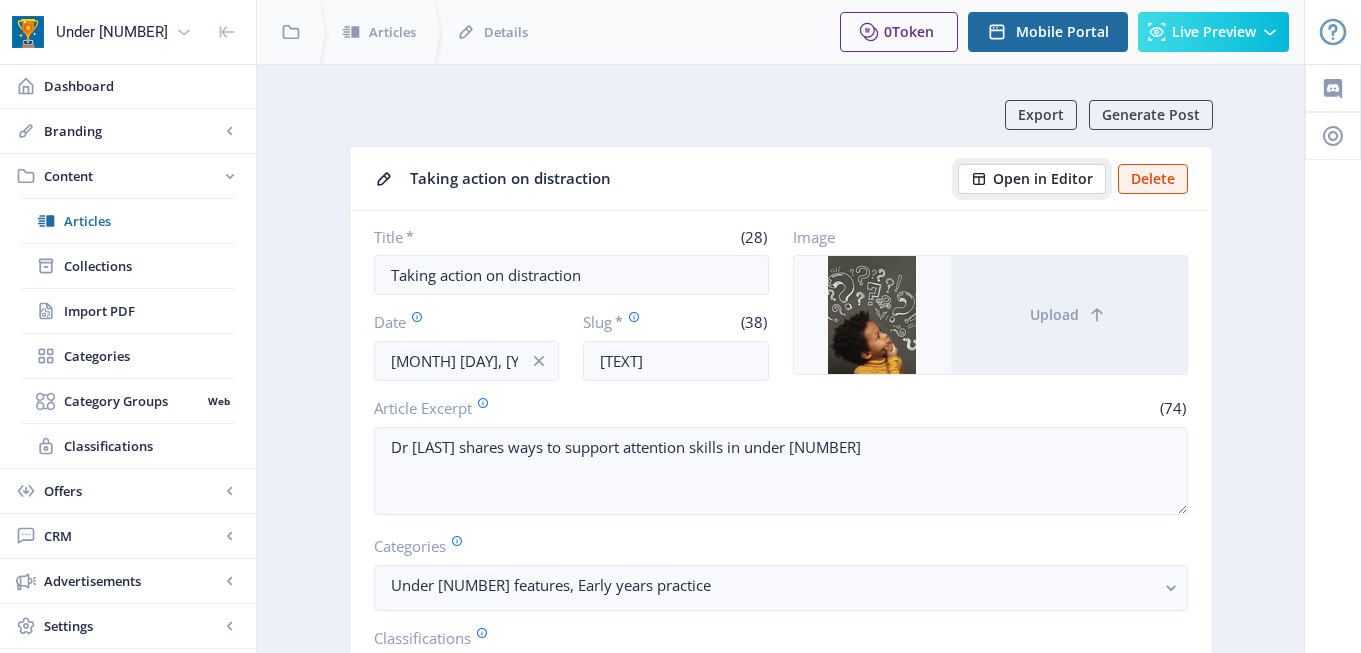 click on "Open in Editor" at bounding box center [1043, 179] 